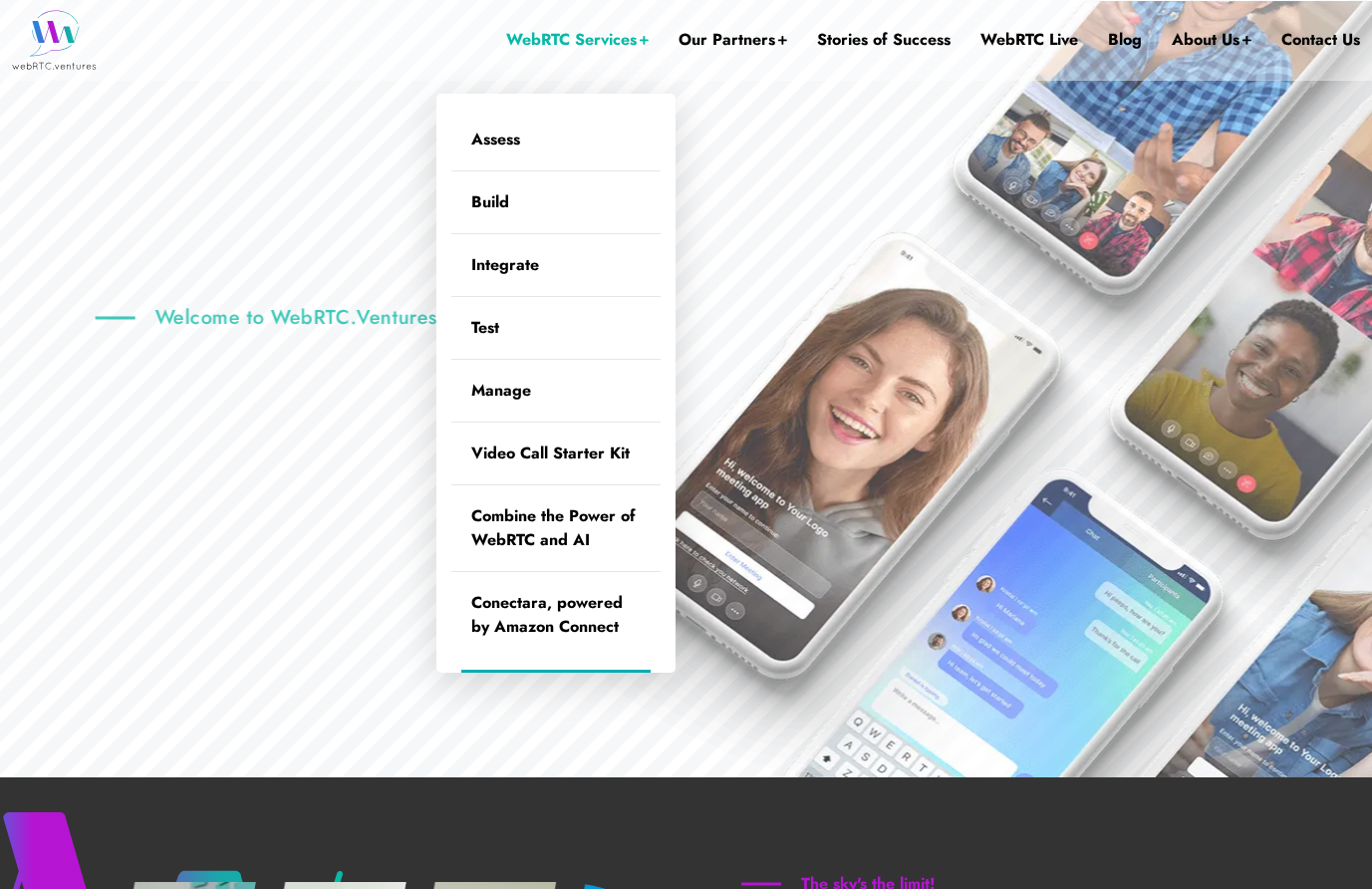 scroll, scrollTop: 0, scrollLeft: 0, axis: both 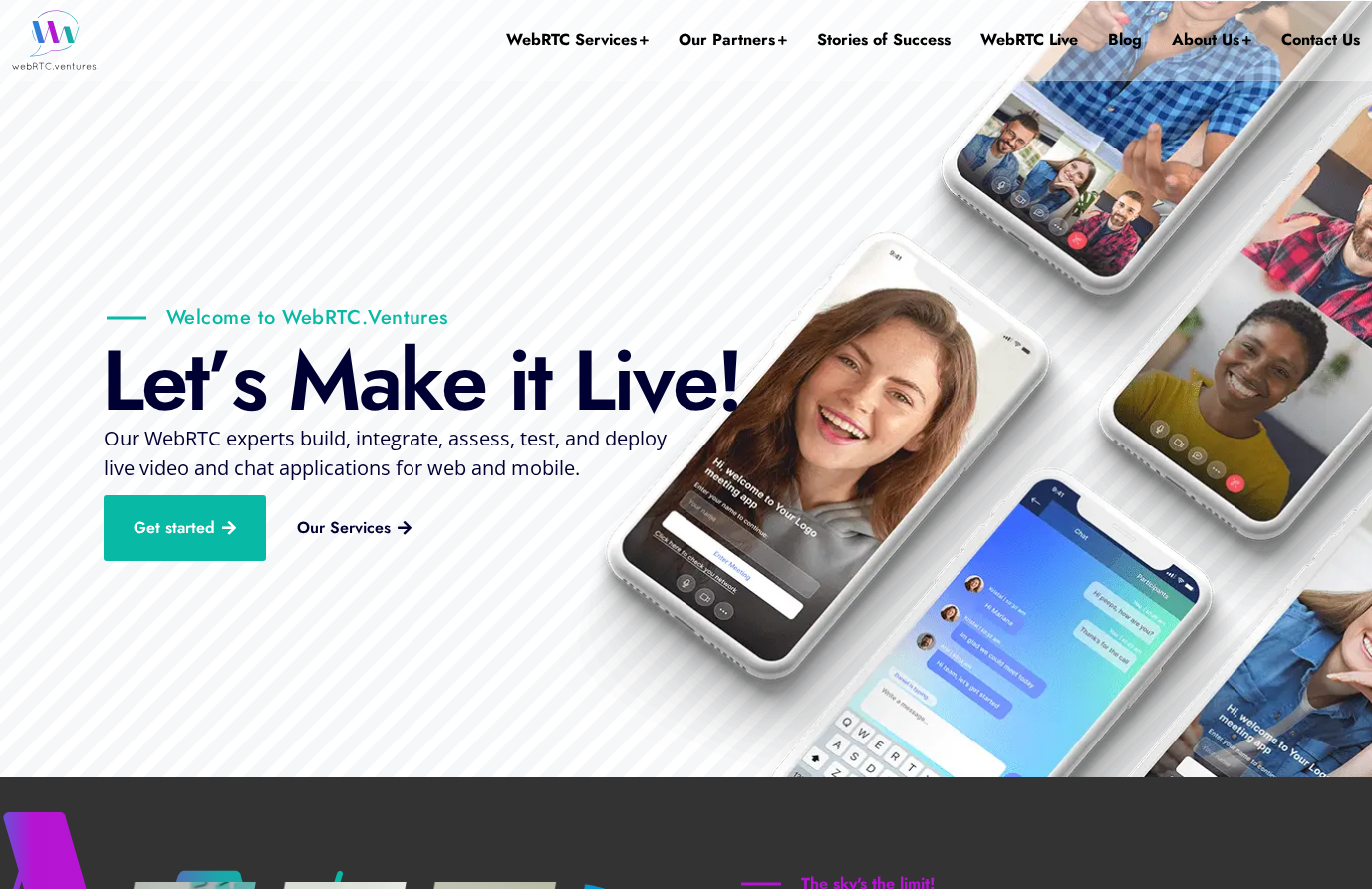 click on "WebRTC Services
Assess
Build
Integrate
Test
Manage
Video Call Starter Kit
Combine the Power of WebRTC and AI
Conectara, powered by Amazon Connect
Our Partners
AWS Partner Network (APN)
Amazon Chime SDK
Daily
LiveKit
SignalWire
Vonage
Other Tech
Stories of Success
WebRTC Live
Blog
About Us
Team
Blog
Jobs
WebRTC.ventures Training Program
Contact Us
Search for:" at bounding box center (728, 40) 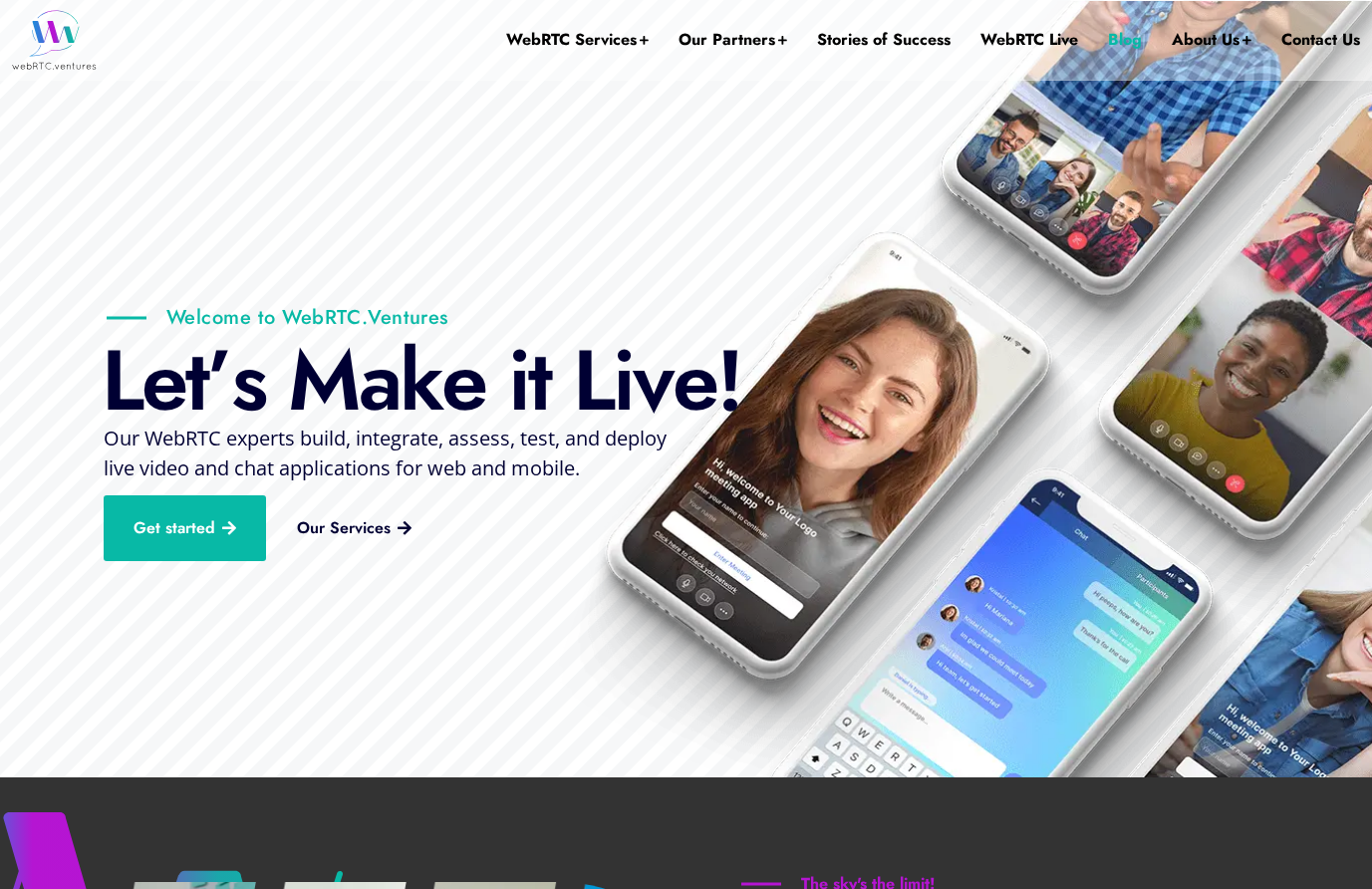 click on "Blog" at bounding box center (1125, 40) 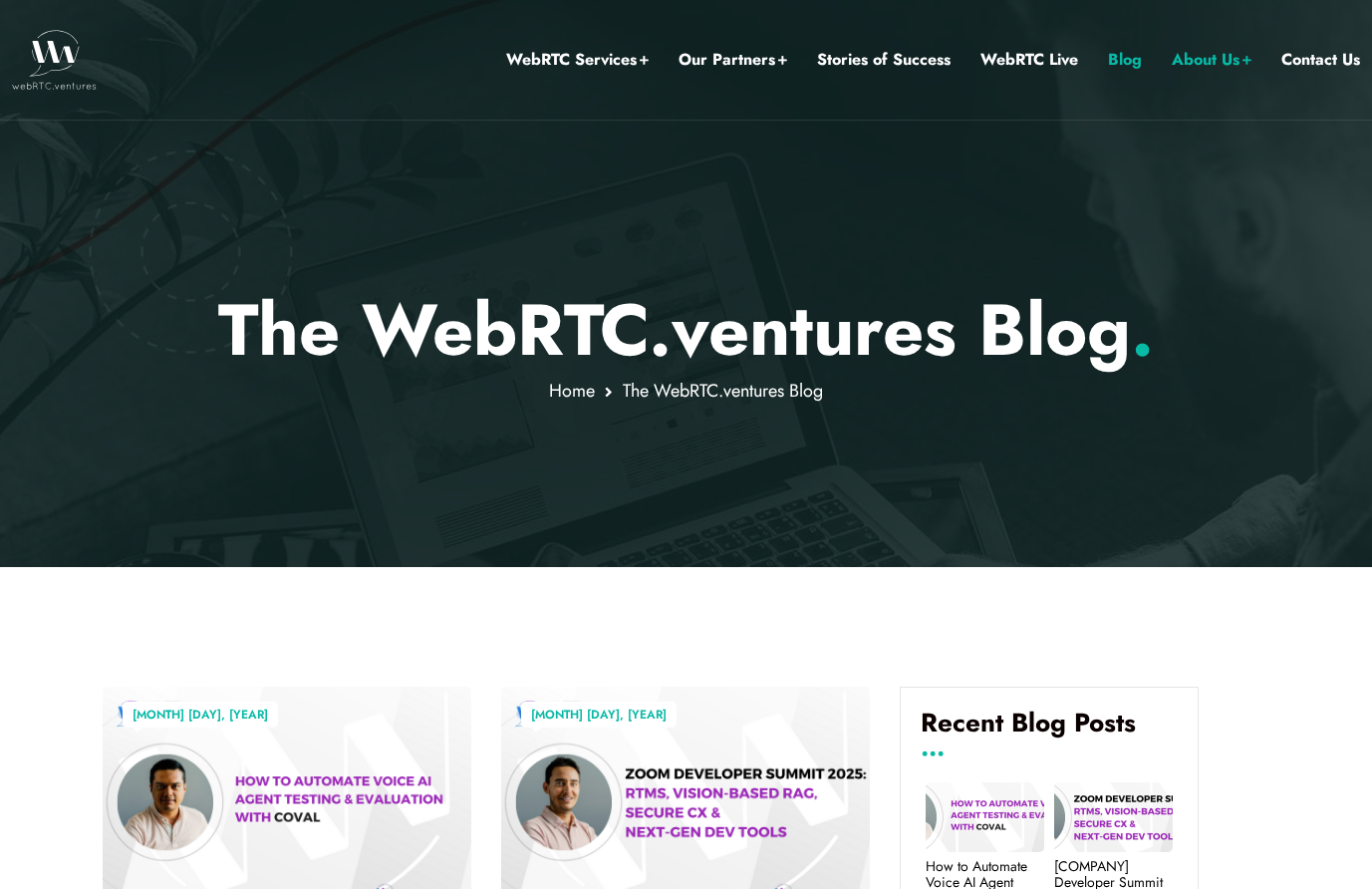 scroll, scrollTop: 0, scrollLeft: 0, axis: both 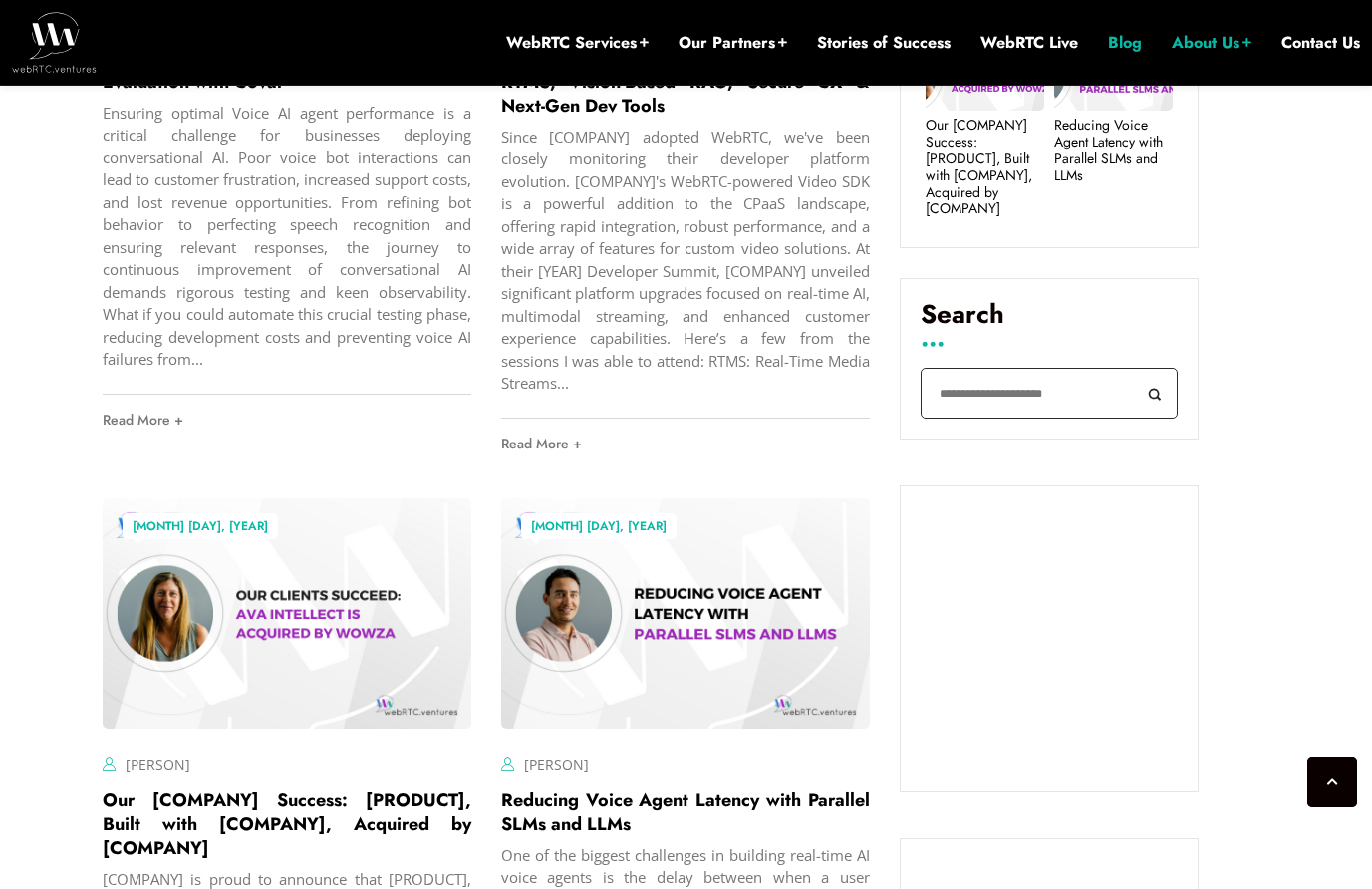 click on "Search" at bounding box center (1049, 393) 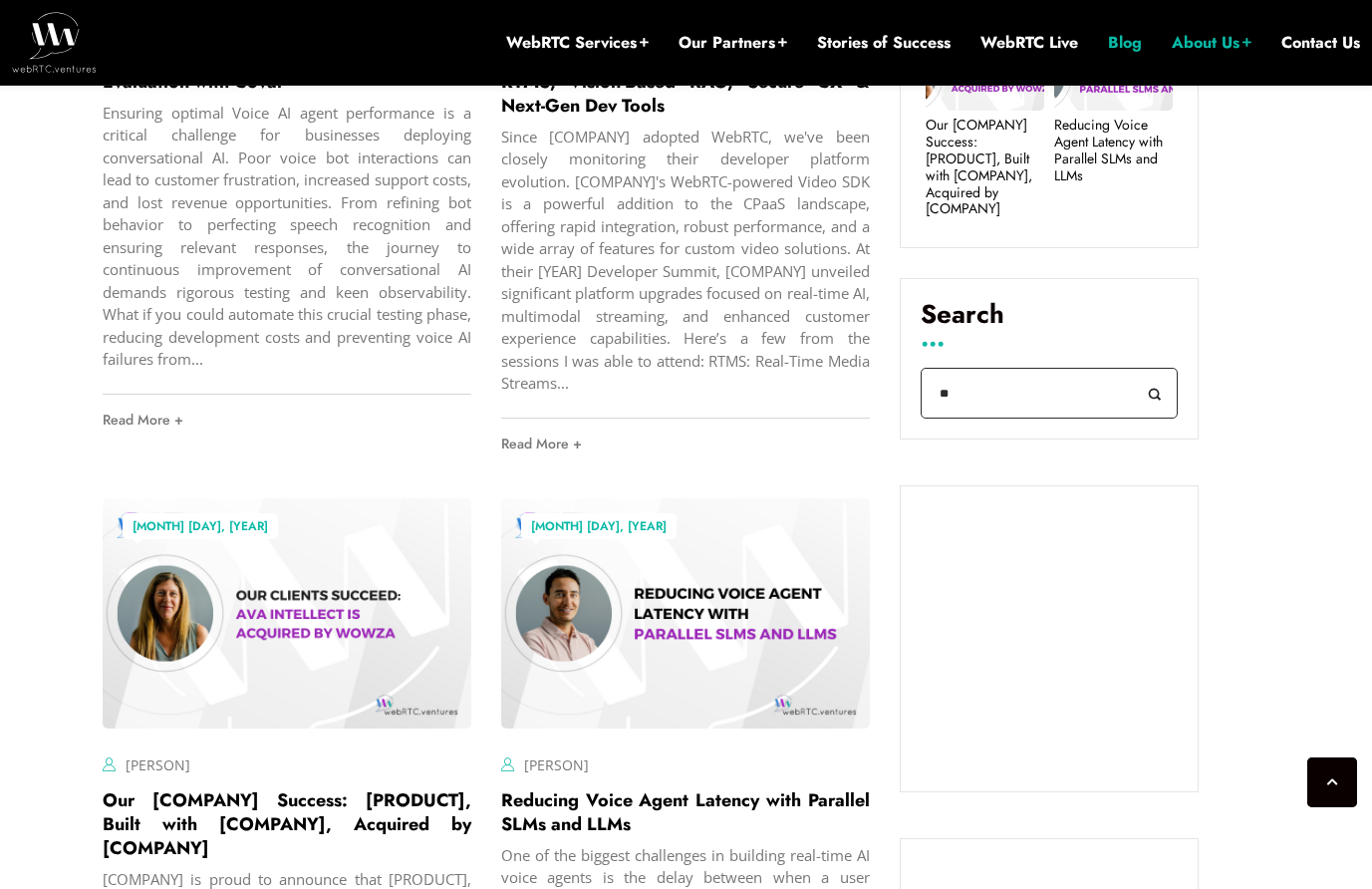 type on "**" 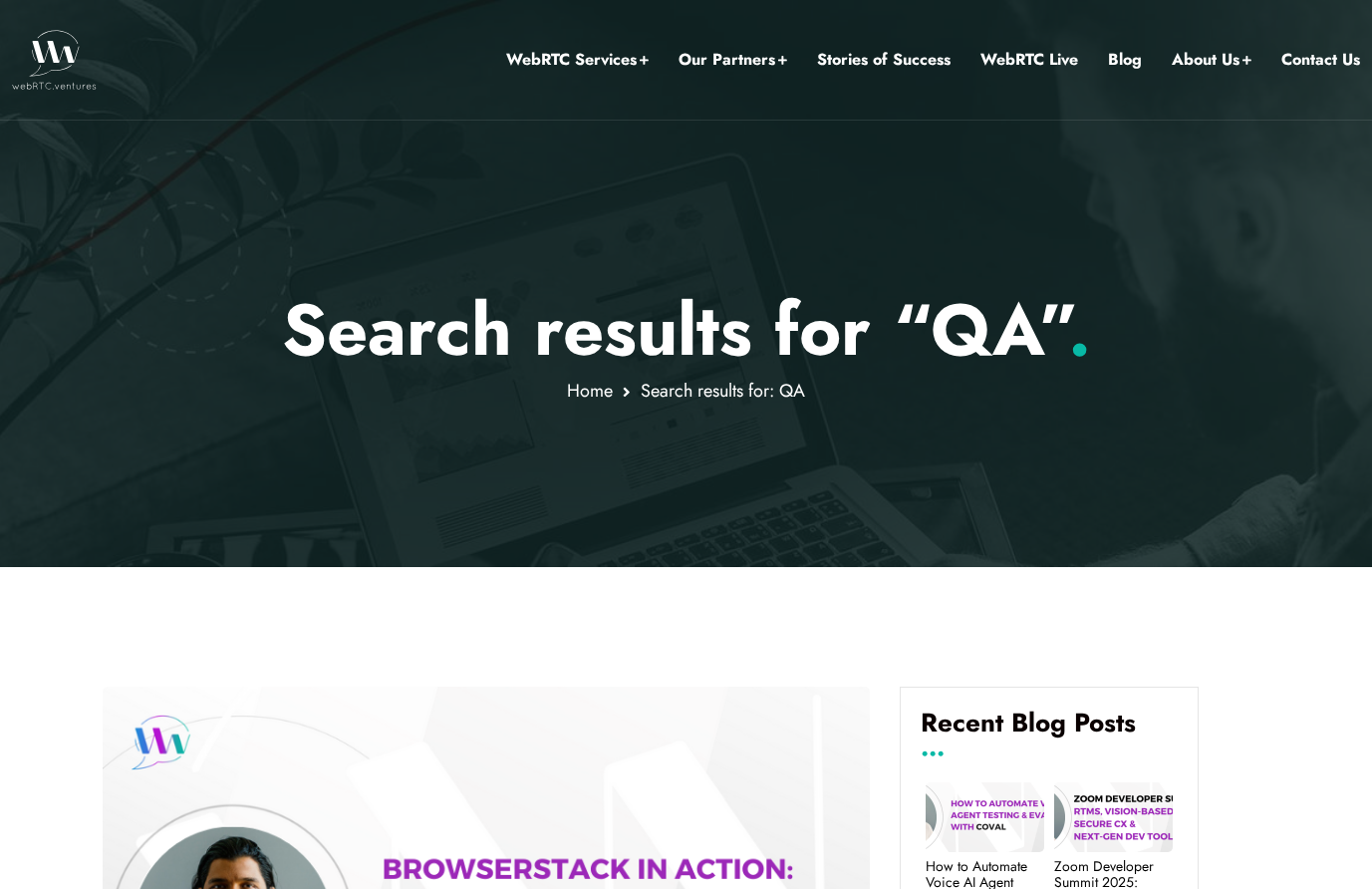 scroll, scrollTop: 0, scrollLeft: 0, axis: both 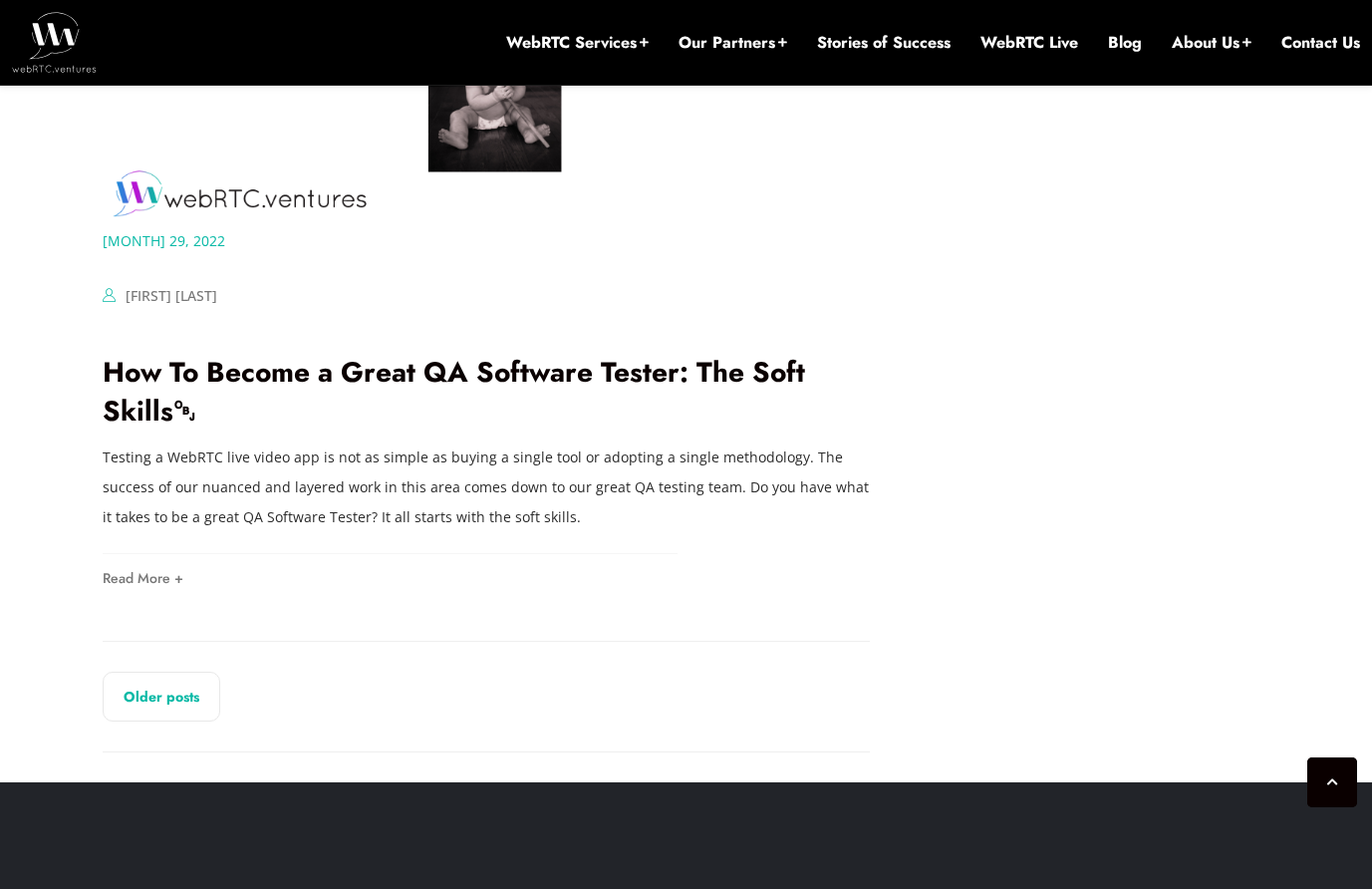 click on "Older posts" at bounding box center (161, 697) 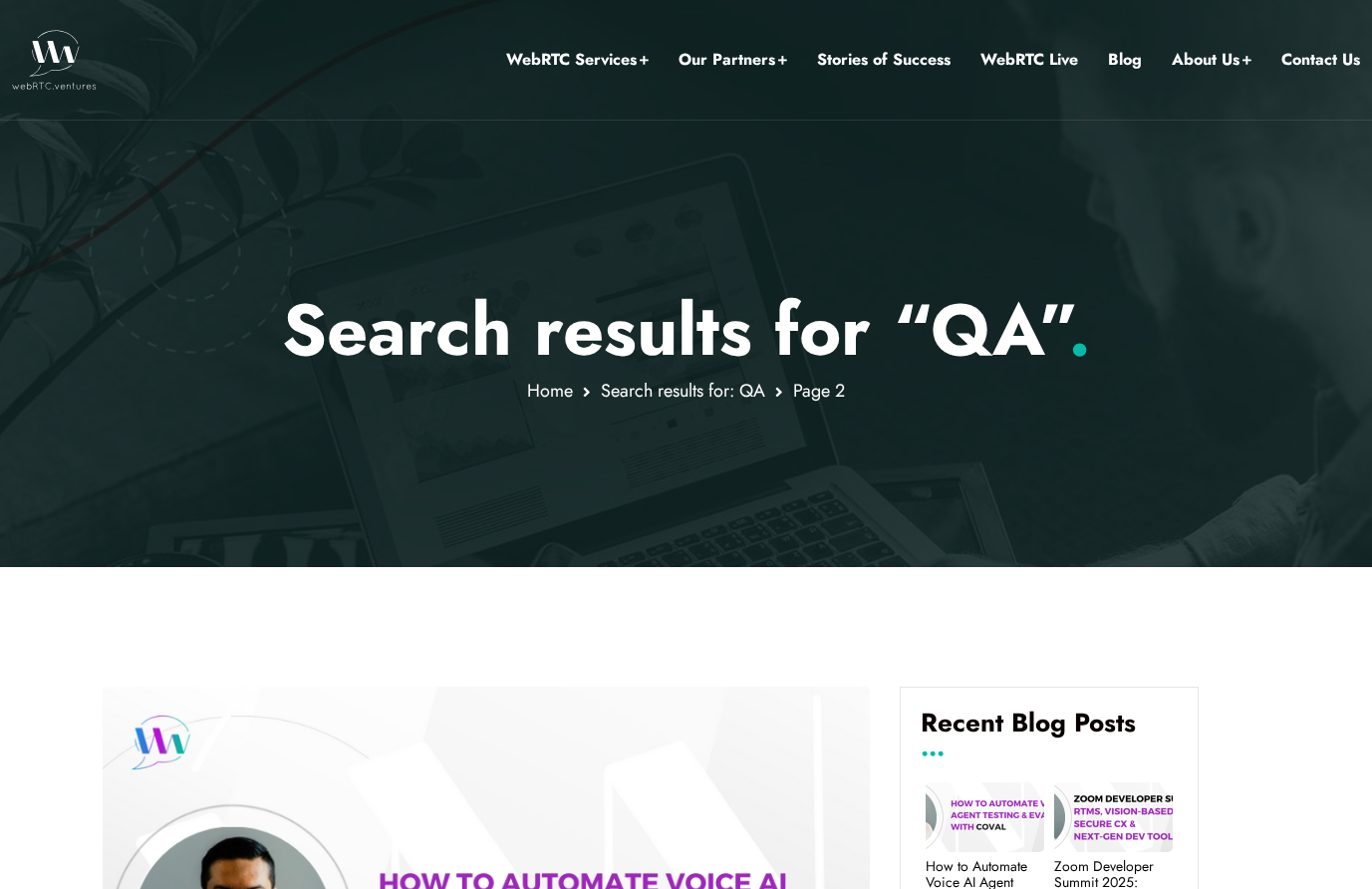 scroll, scrollTop: 0, scrollLeft: 0, axis: both 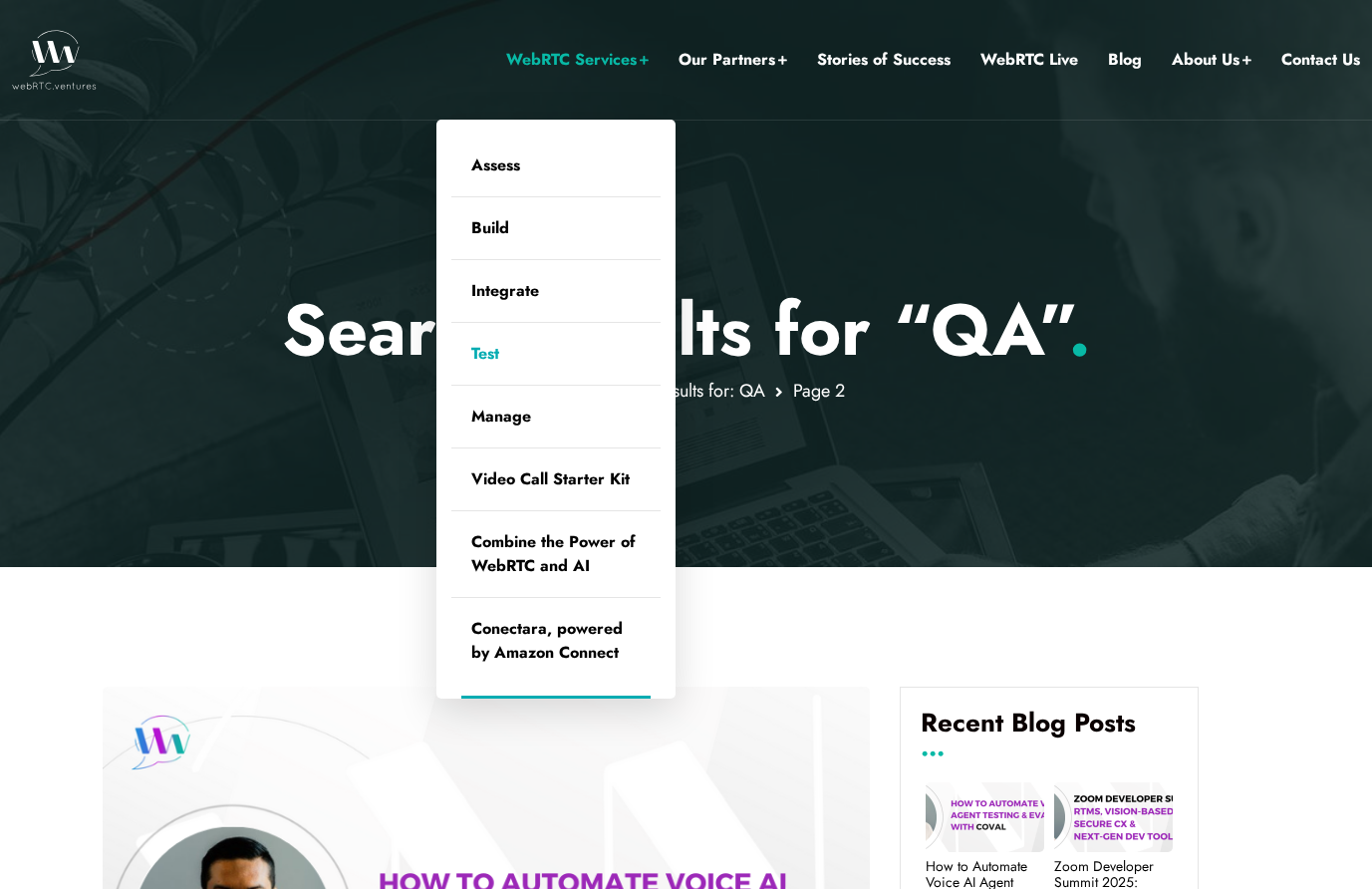 click on "Test" at bounding box center (556, 354) 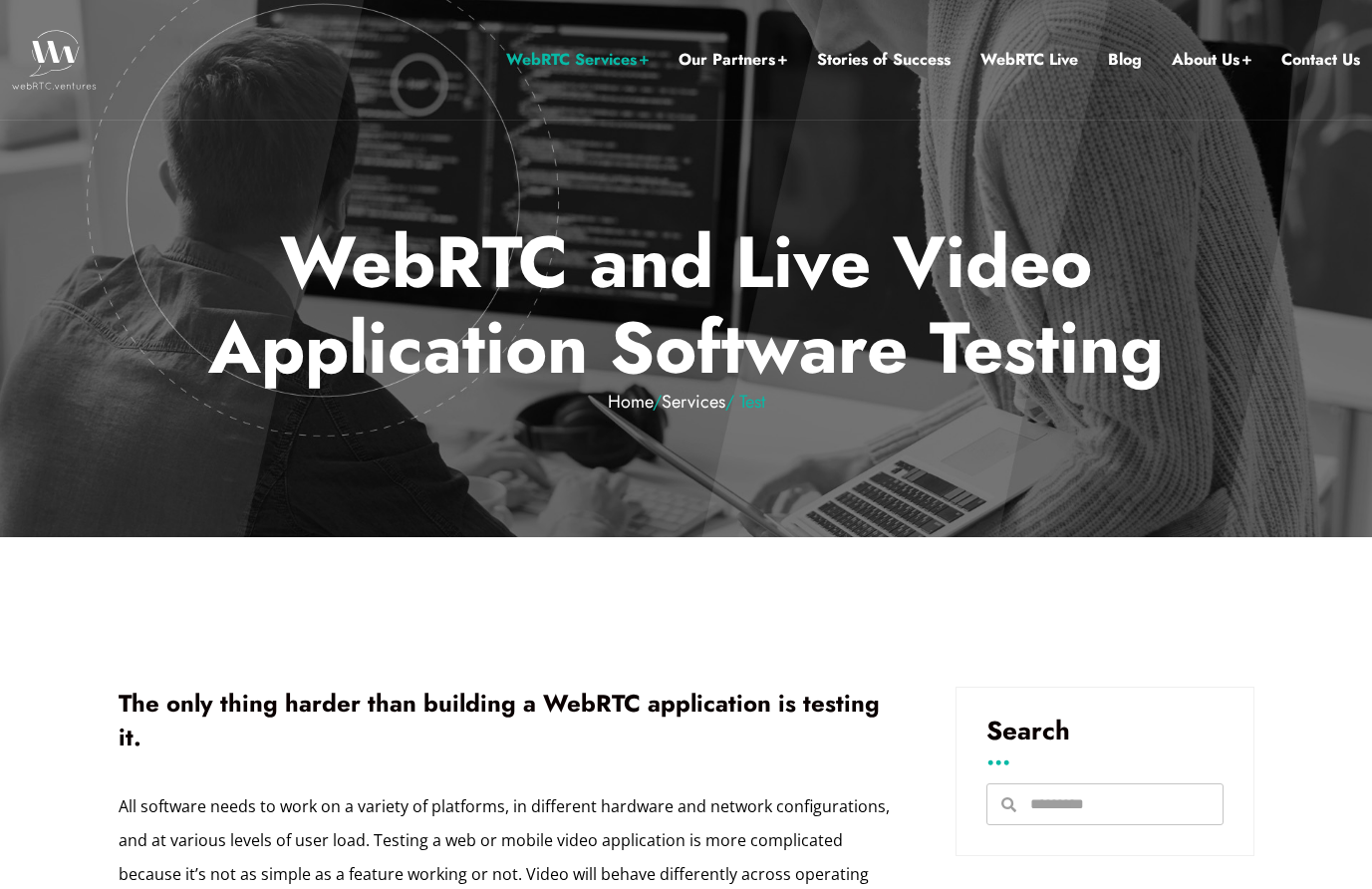 scroll, scrollTop: 0, scrollLeft: 0, axis: both 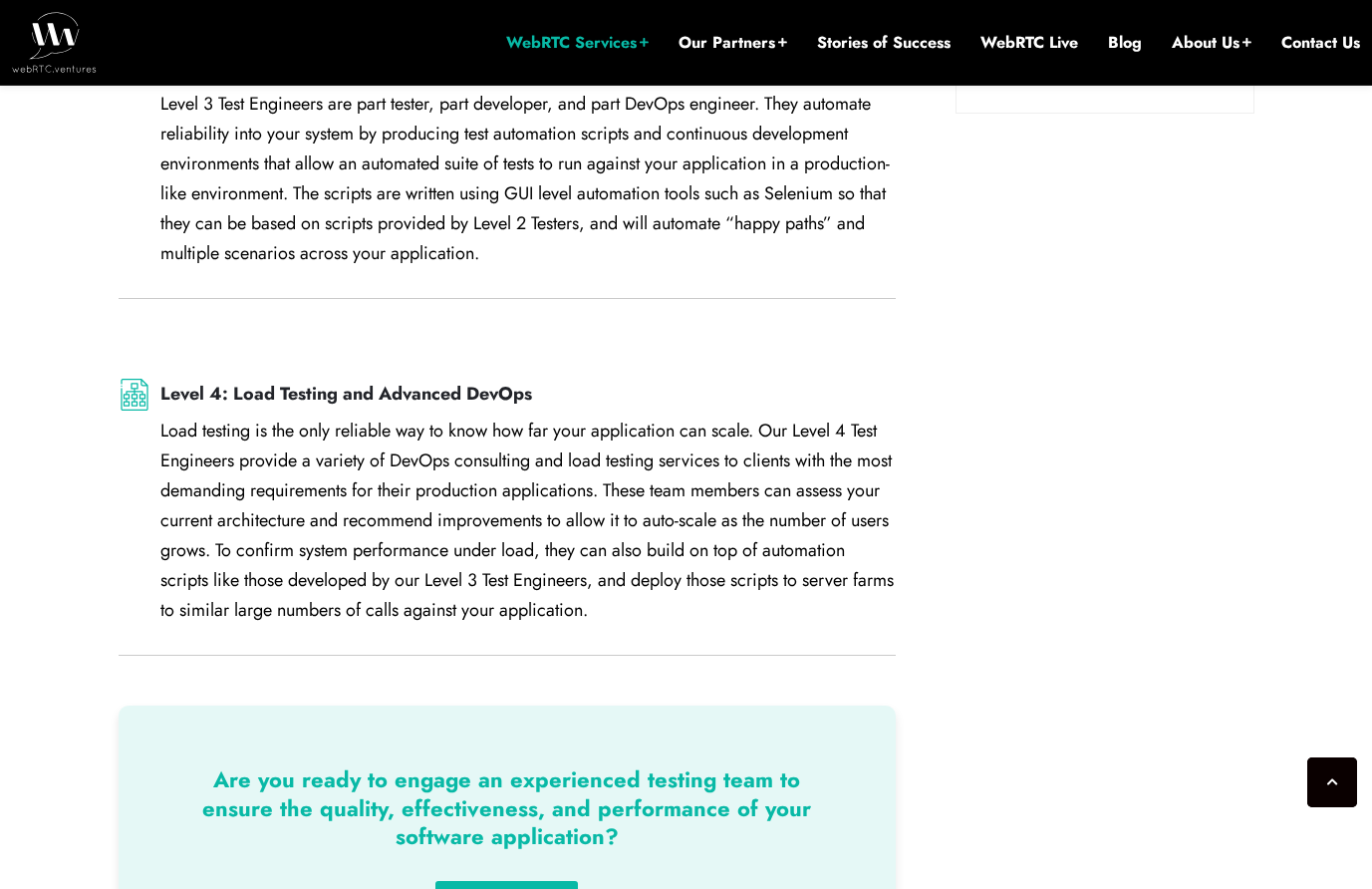 click on "Load testing is the only reliable way to know how far your application can scale. Our Level 4 Test Engineers provide a variety of DevOps consulting and load testing services to clients with the most demanding requirements for their production applications. These team members can assess your current architecture and recommend improvements to allow it to auto-scale as the number of users grows. To confirm system performance under load, they can also build on top of automation scripts like those developed by our Level 3 Test Engineers, and deploy those scripts to server farms to similar large numbers of calls against your application." at bounding box center [527, 520] 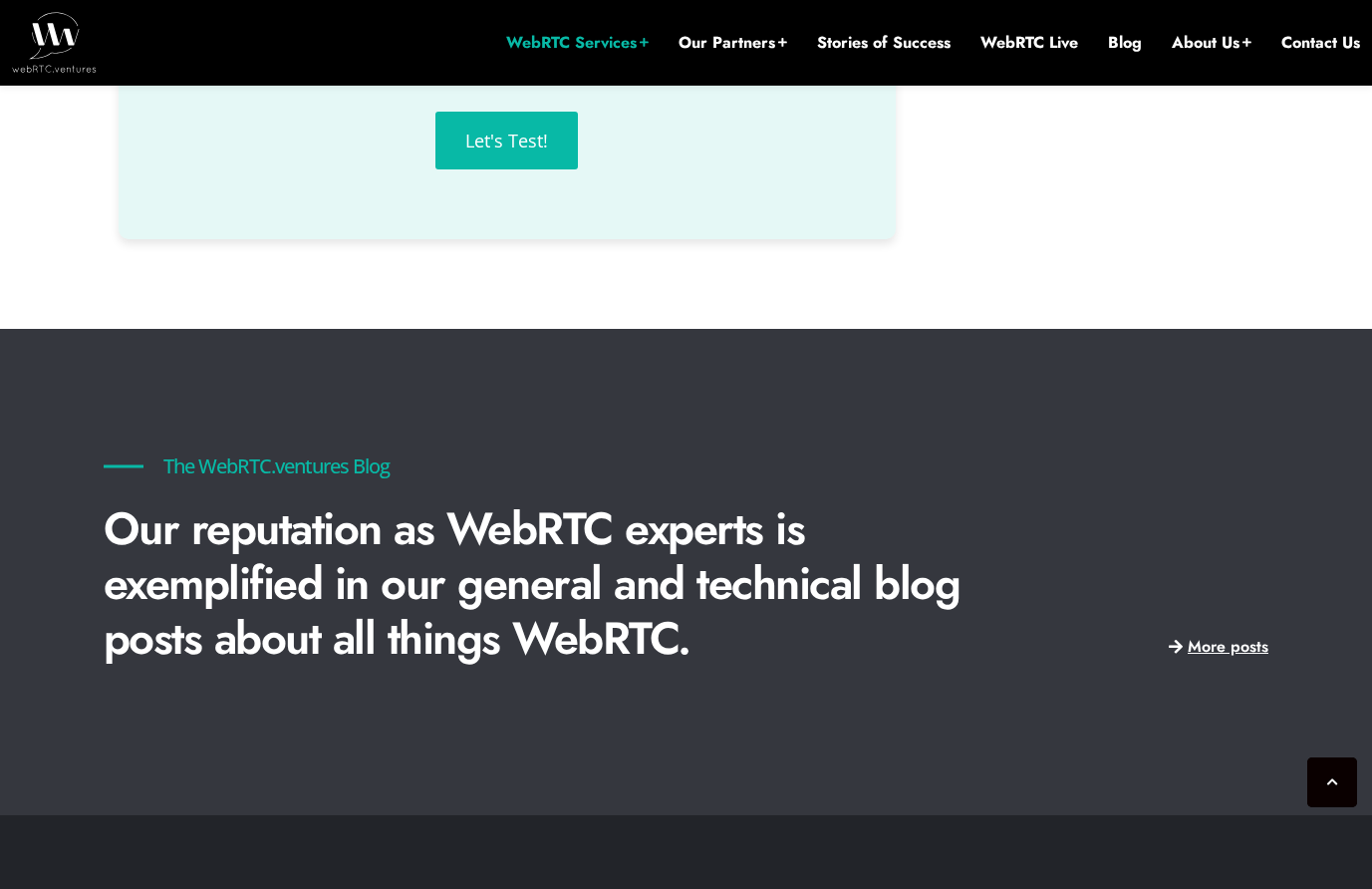 scroll, scrollTop: 4250, scrollLeft: 0, axis: vertical 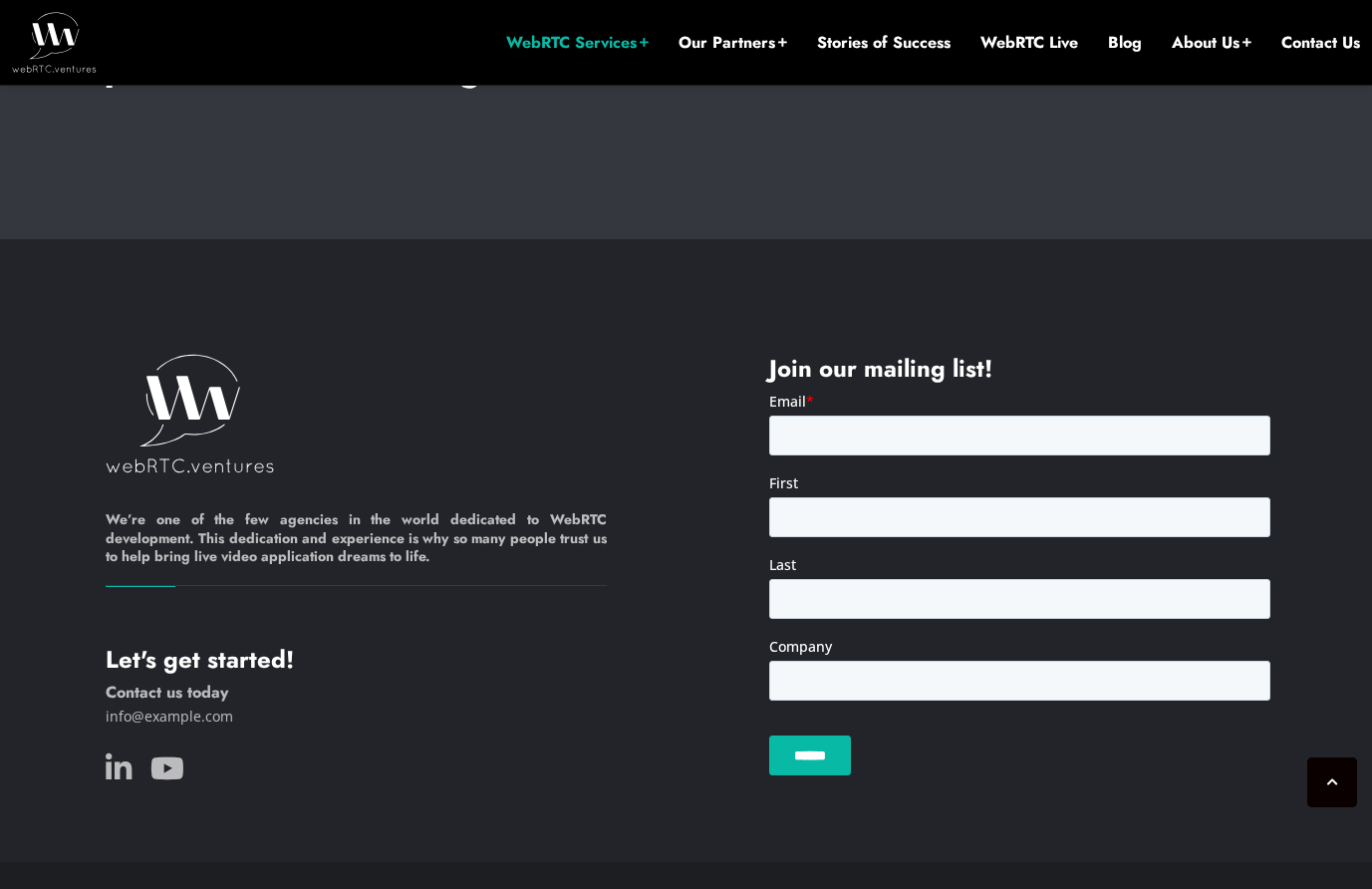 click on "We’re one of the few agencies in the world dedicated to WebRTC development. This dedication and experience is why so many people trust us to help bring live video application dreams to life." at bounding box center (356, 469) 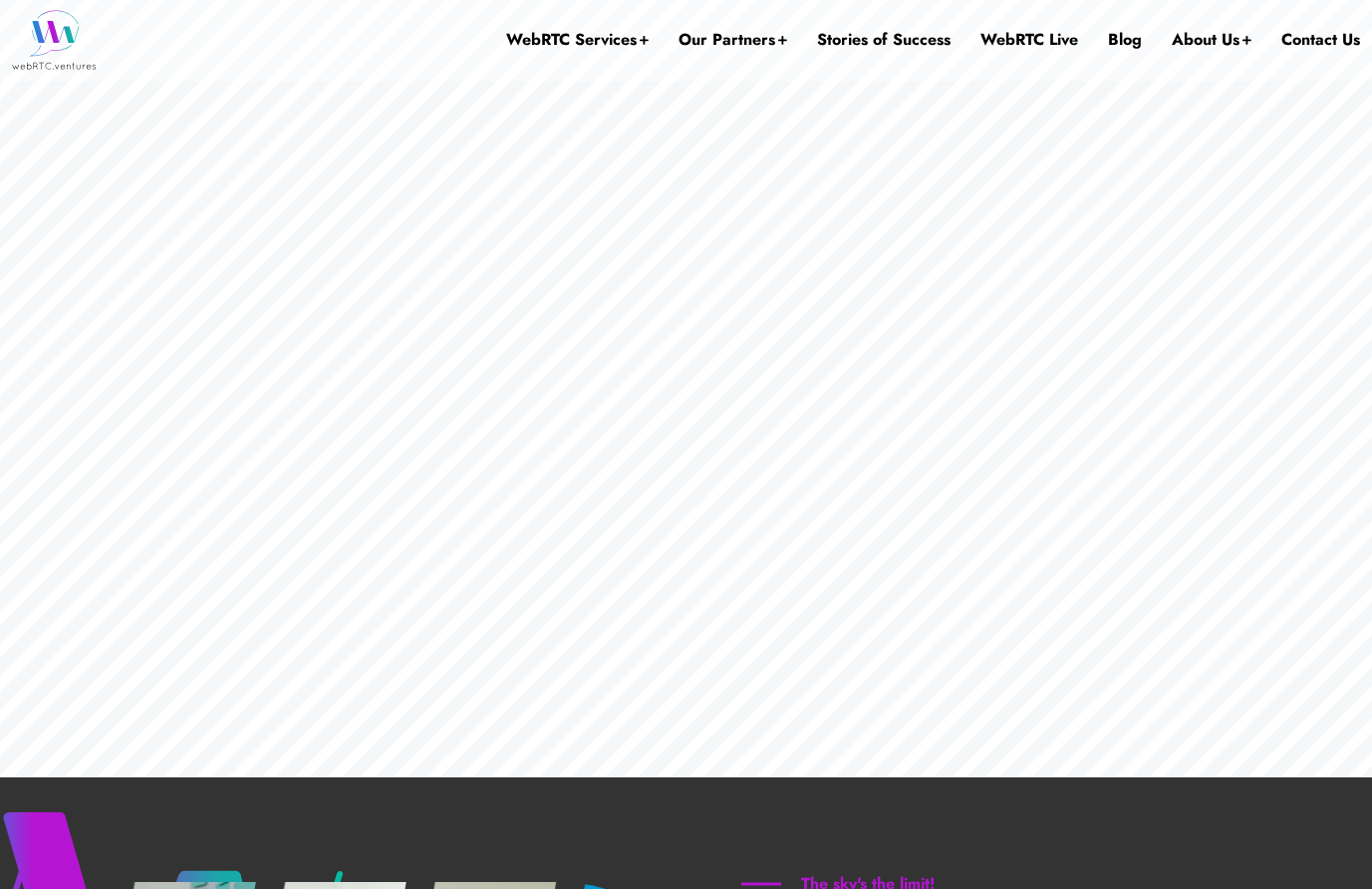 scroll, scrollTop: 0, scrollLeft: 0, axis: both 